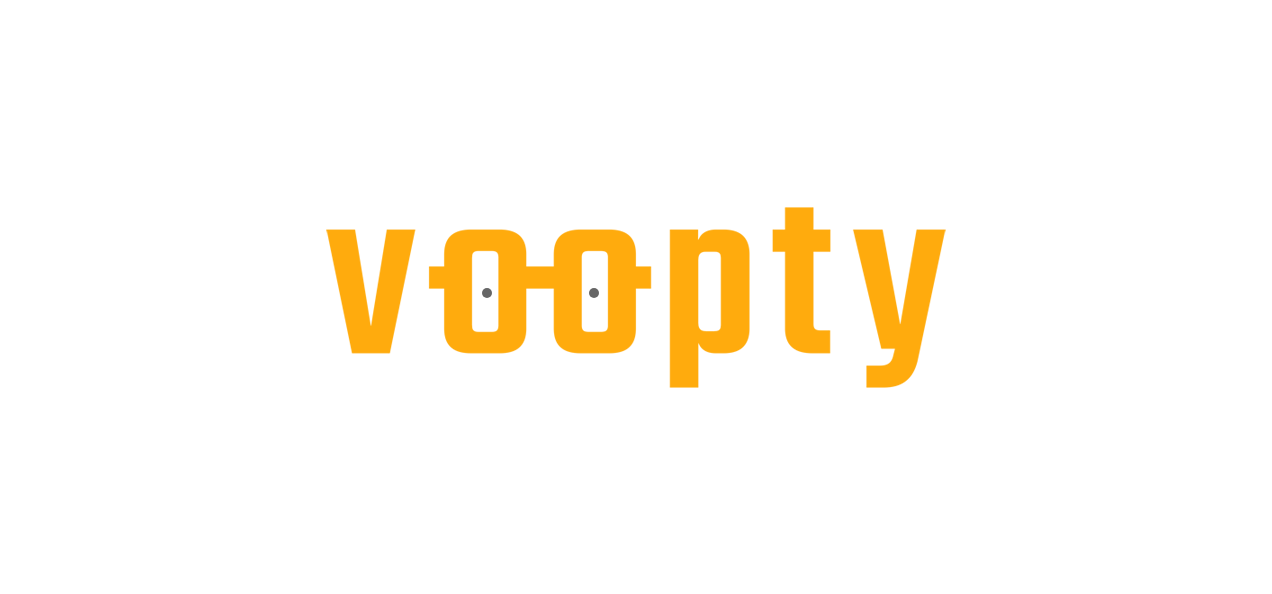 scroll, scrollTop: 0, scrollLeft: 0, axis: both 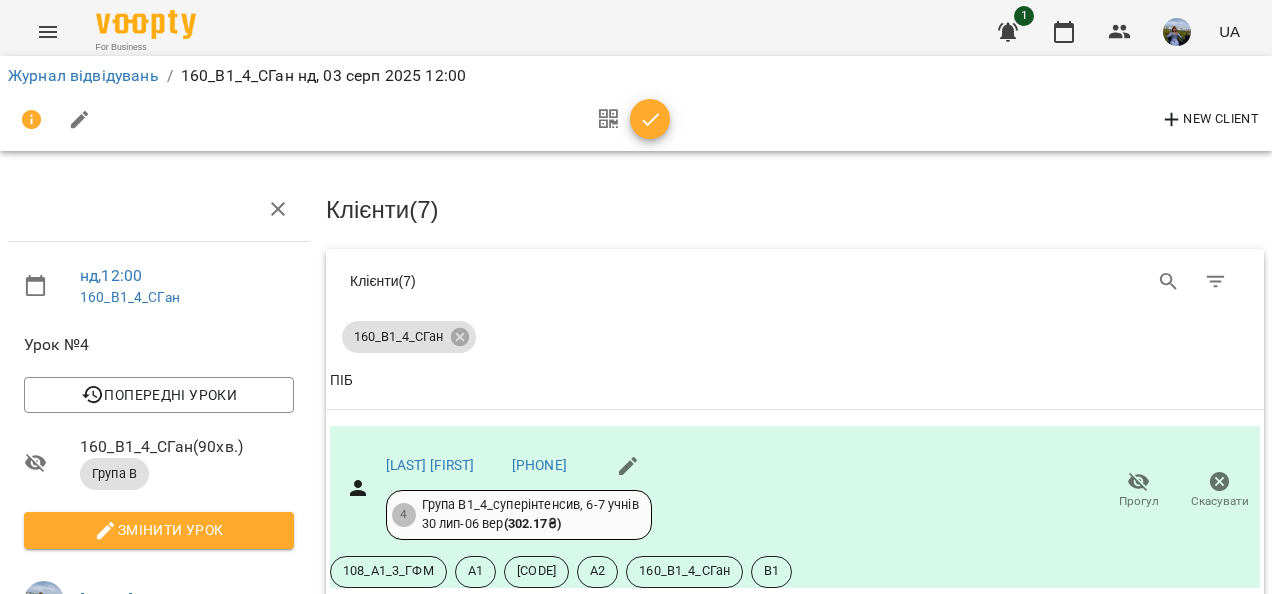 click 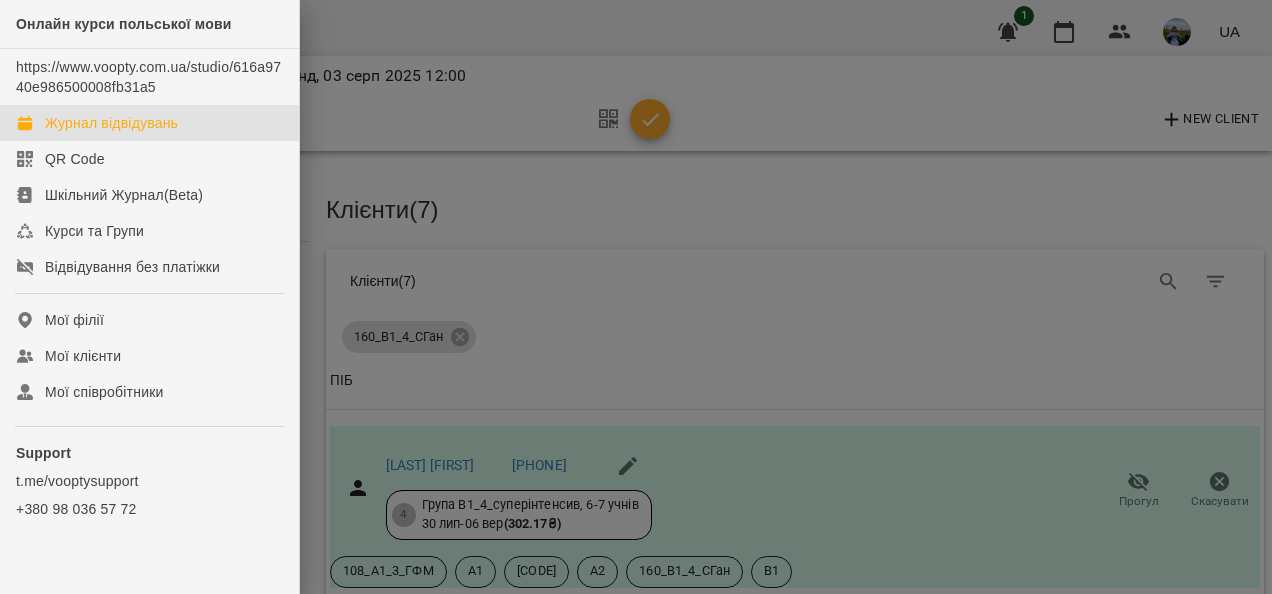 click on "Журнал відвідувань" at bounding box center (111, 123) 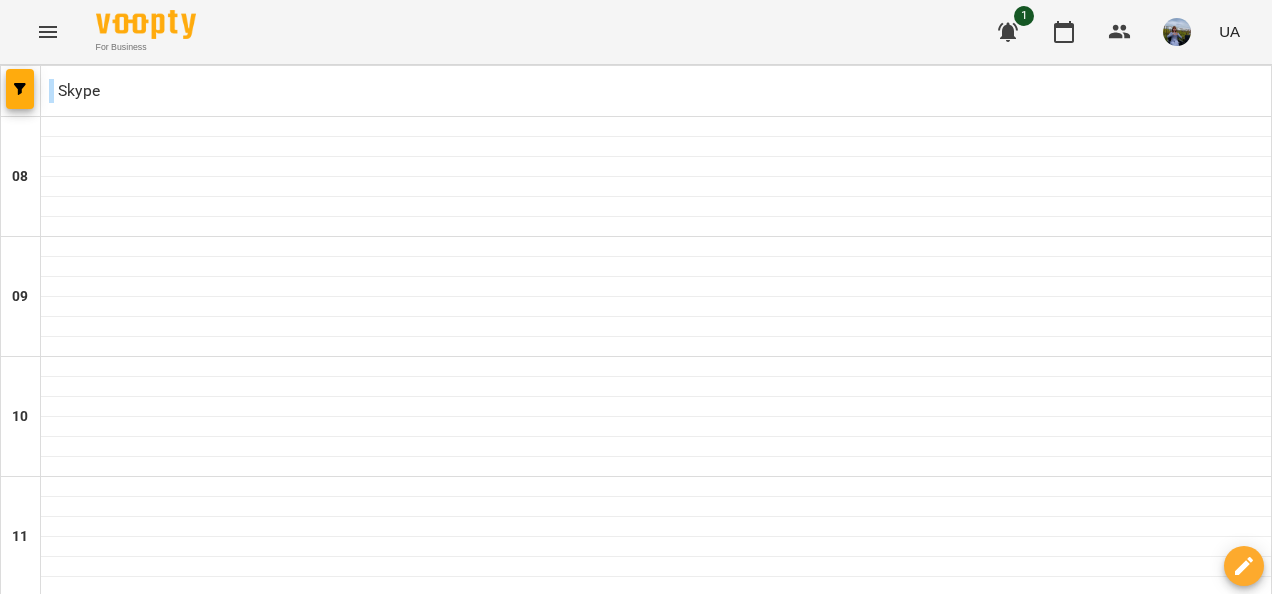 scroll, scrollTop: 1335, scrollLeft: 0, axis: vertical 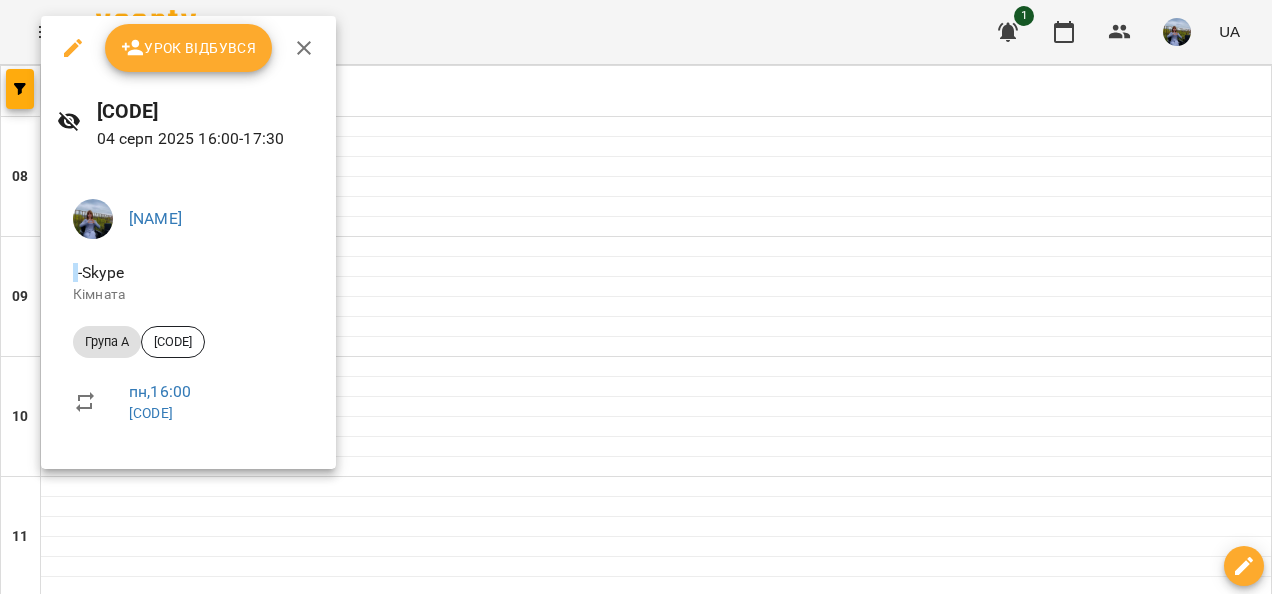 click on "Урок відбувся" at bounding box center [189, 48] 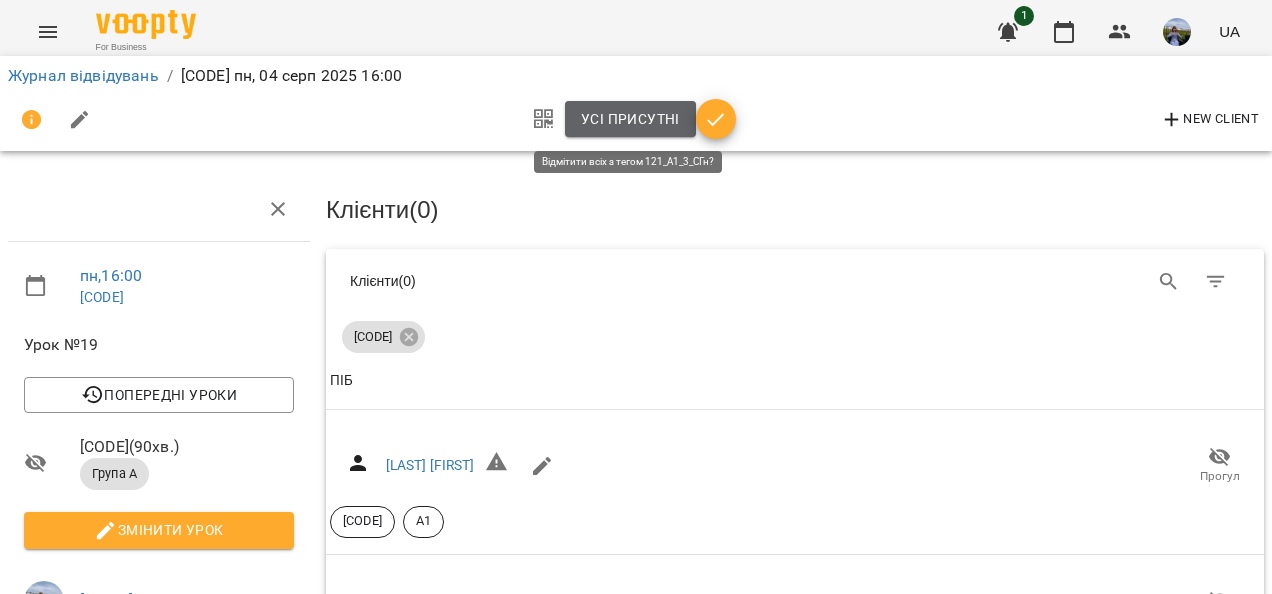 click on "Усі присутні" at bounding box center (630, 119) 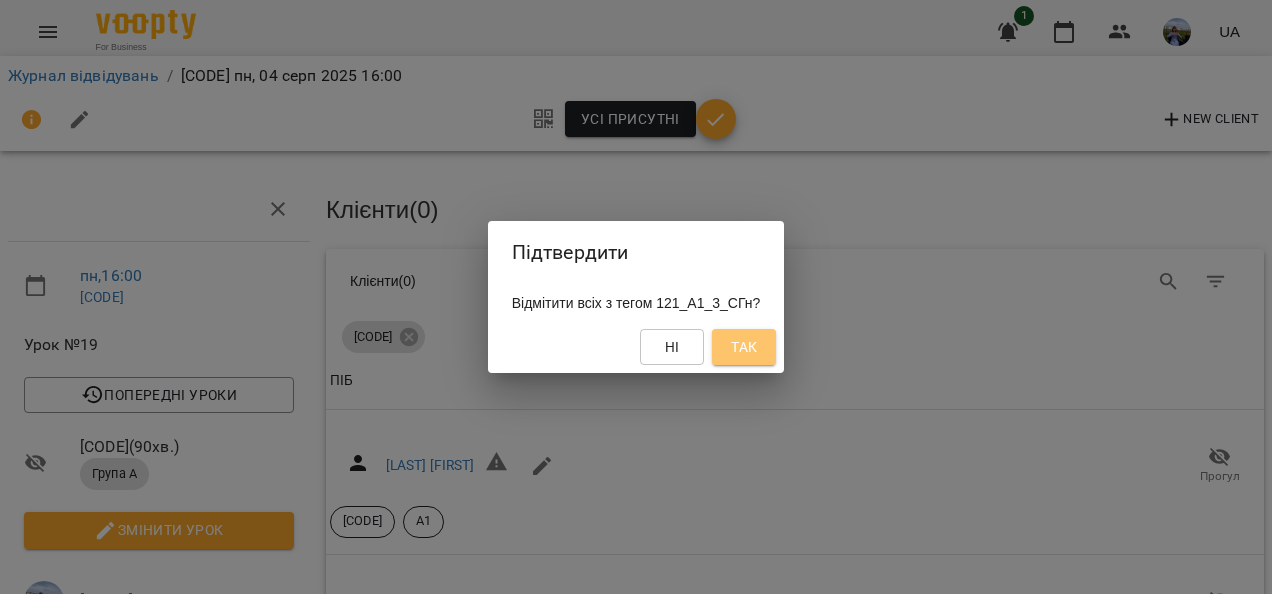 click on "Так" at bounding box center [744, 347] 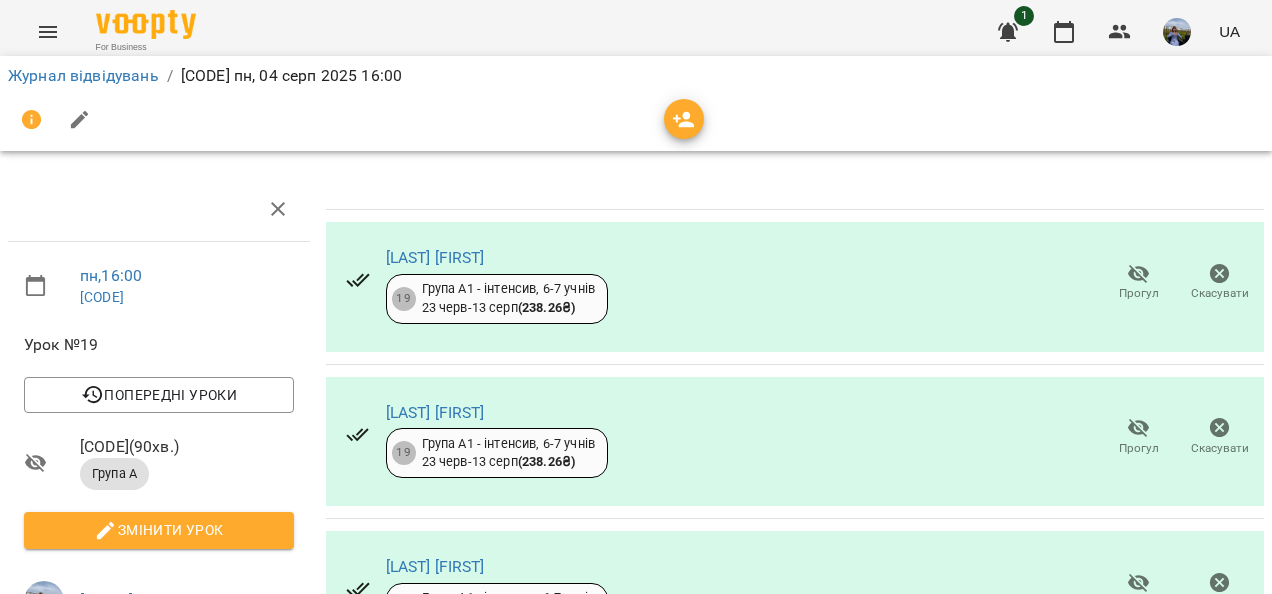 click at bounding box center [48, 32] 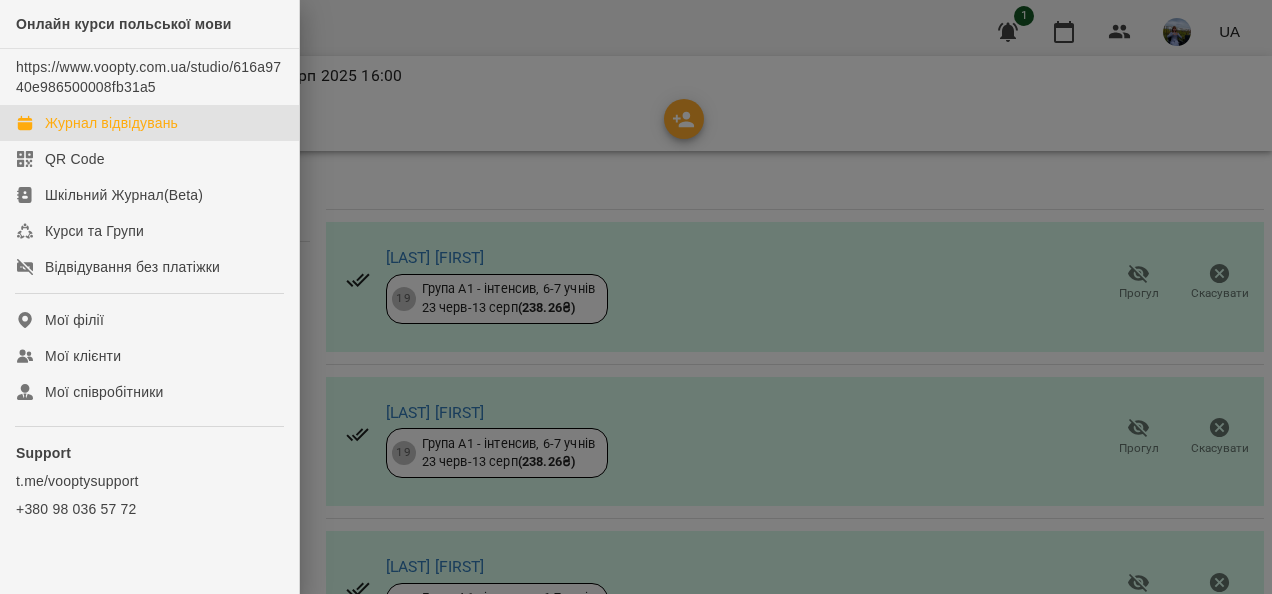 click on "Журнал відвідувань" at bounding box center [111, 123] 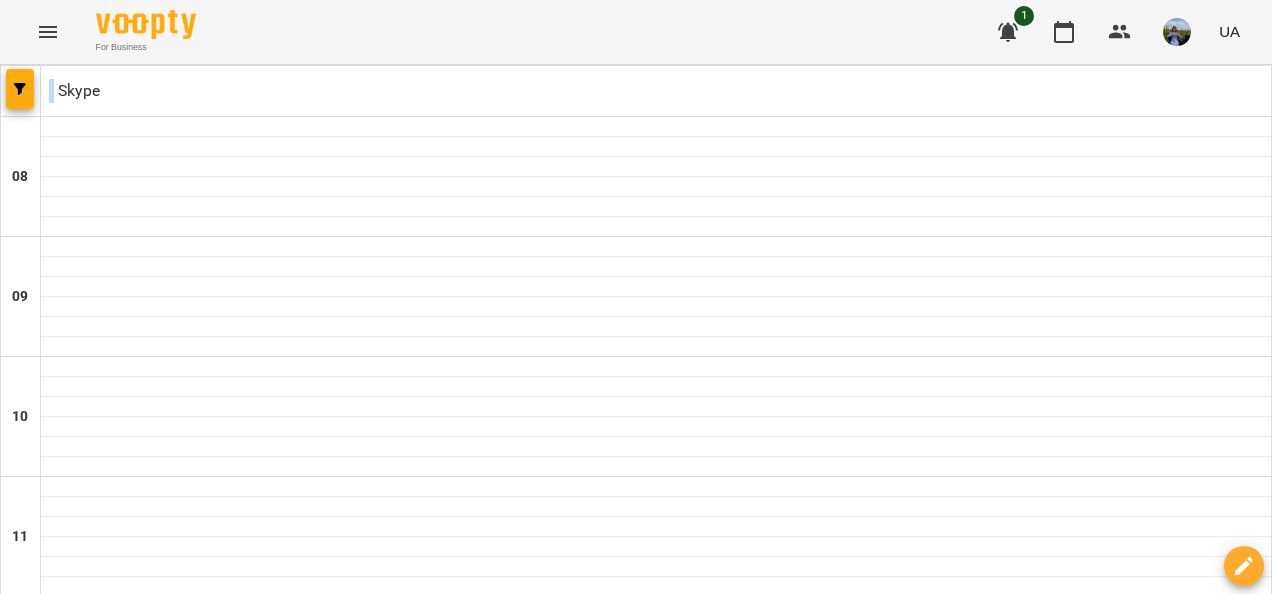 scroll, scrollTop: 1335, scrollLeft: 0, axis: vertical 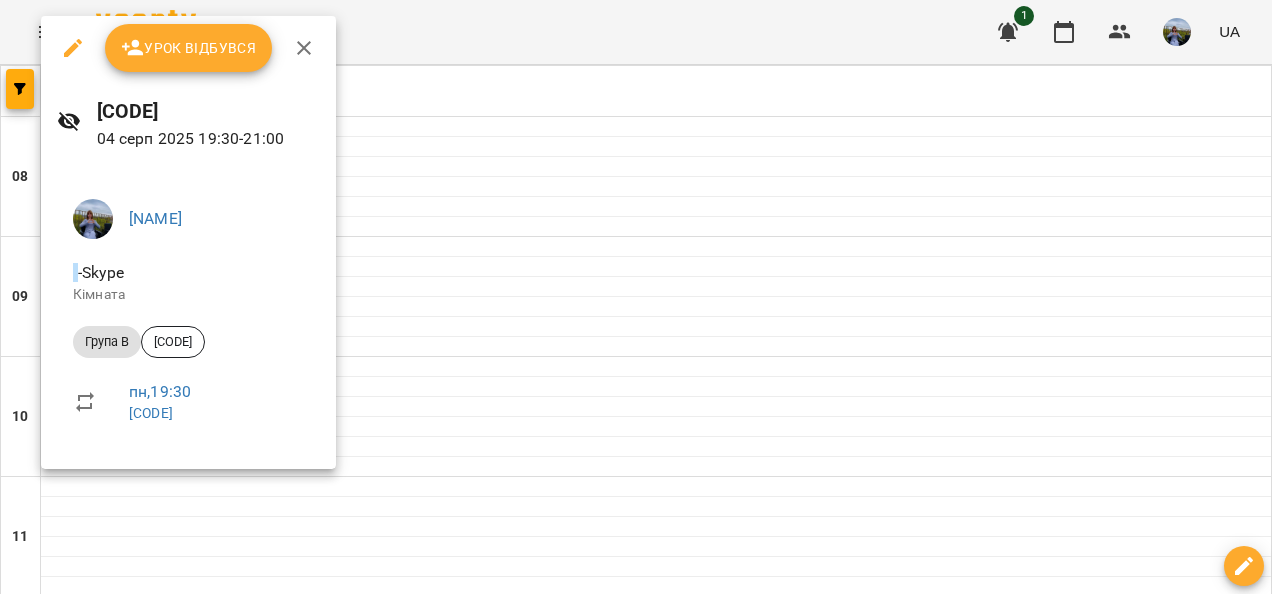 click on "Урок відбувся" at bounding box center [189, 48] 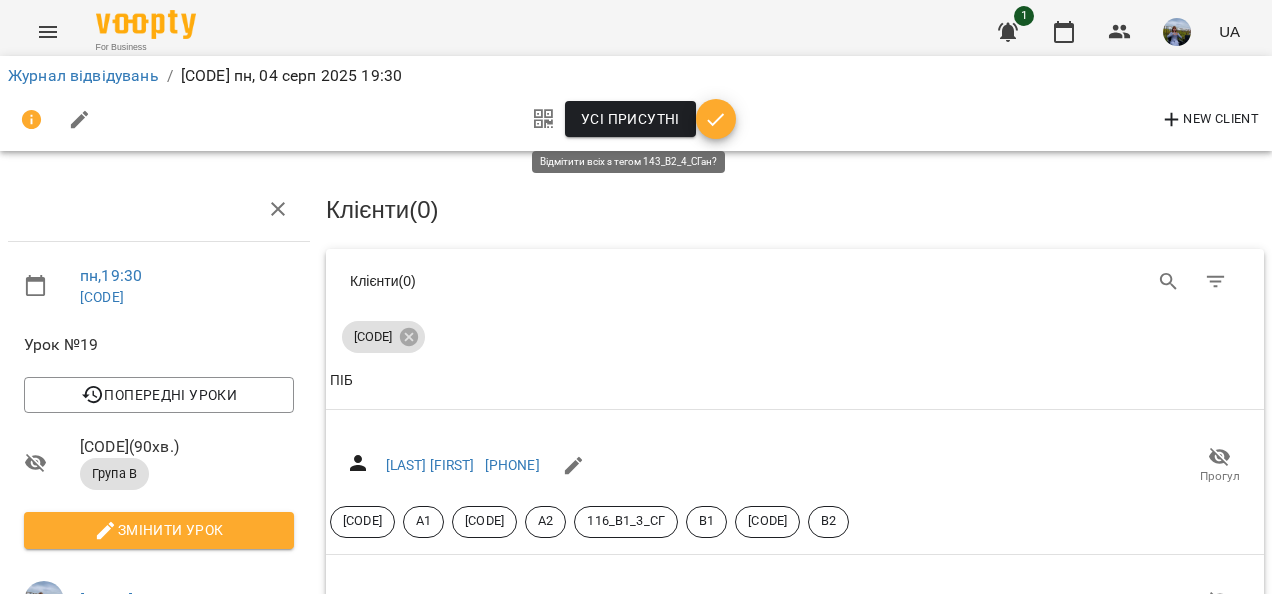 click on "Усі присутні" at bounding box center [630, 119] 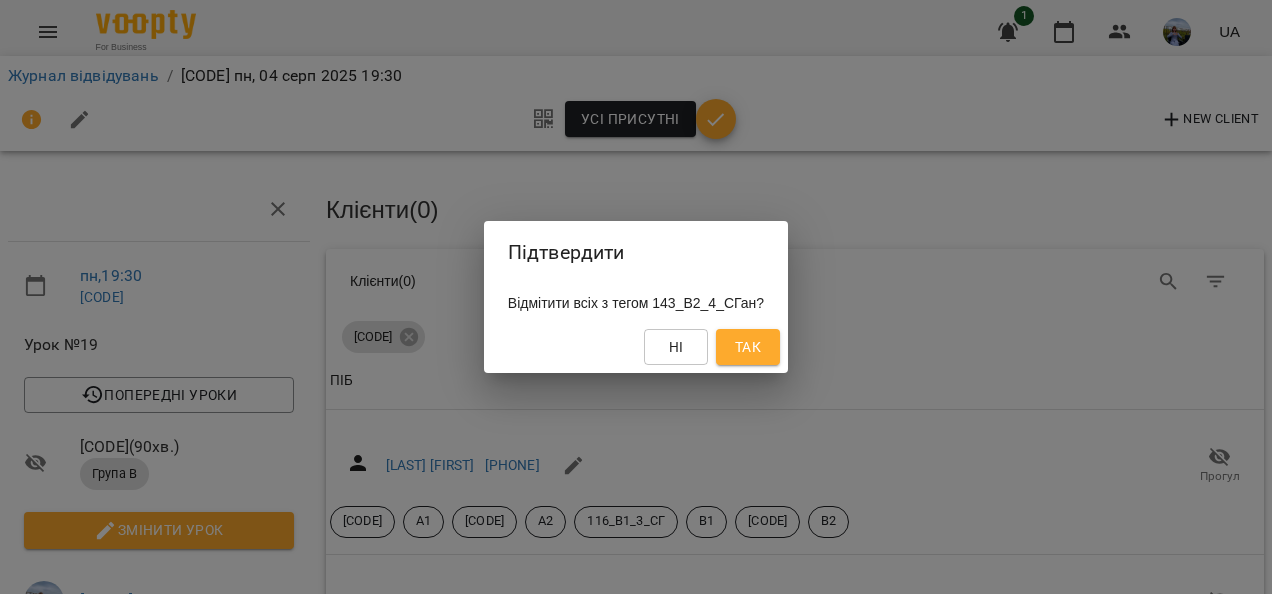 click on "Так" at bounding box center (748, 347) 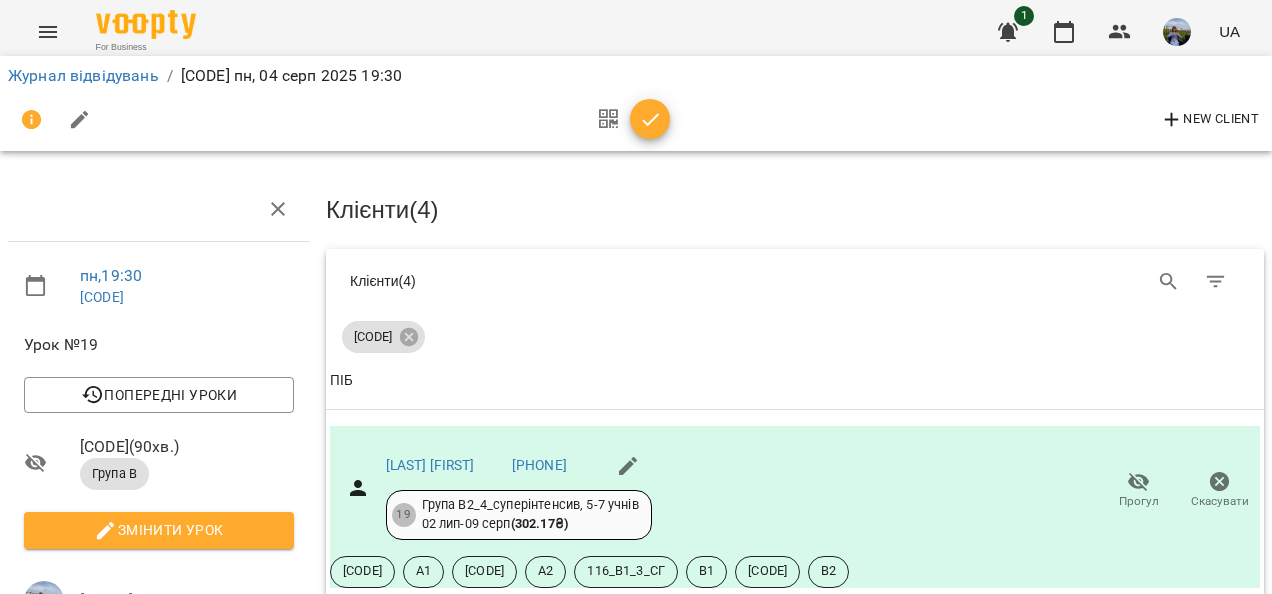 click 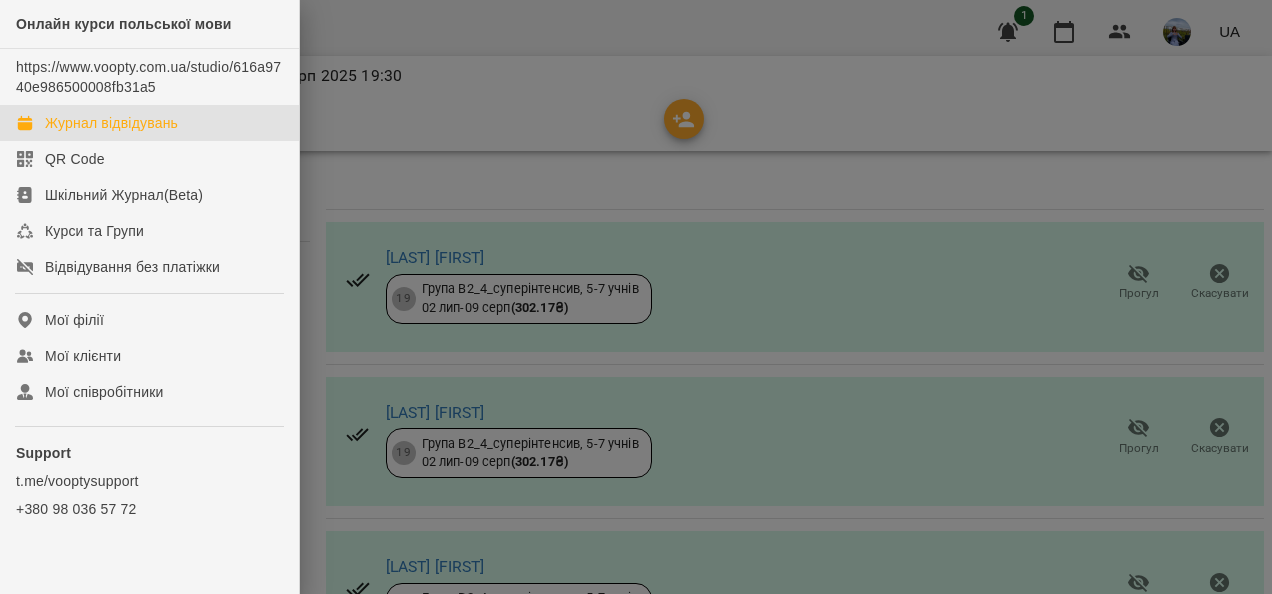 click on "Журнал відвідувань" at bounding box center [111, 123] 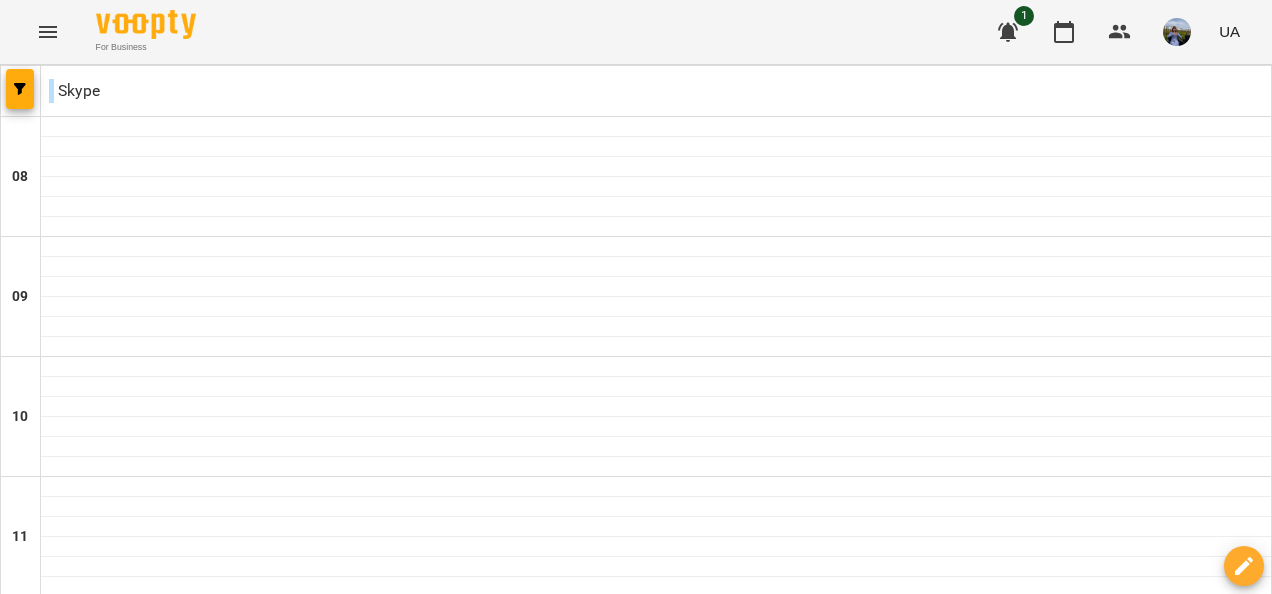 scroll, scrollTop: 1335, scrollLeft: 0, axis: vertical 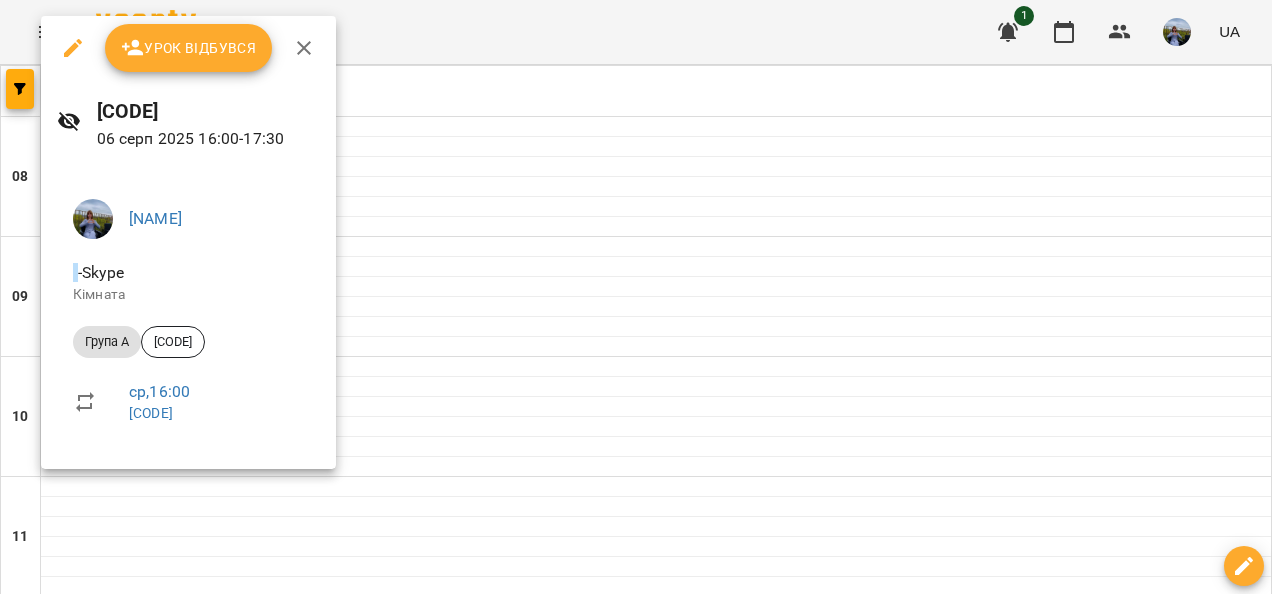 click on "Урок відбувся" at bounding box center (189, 48) 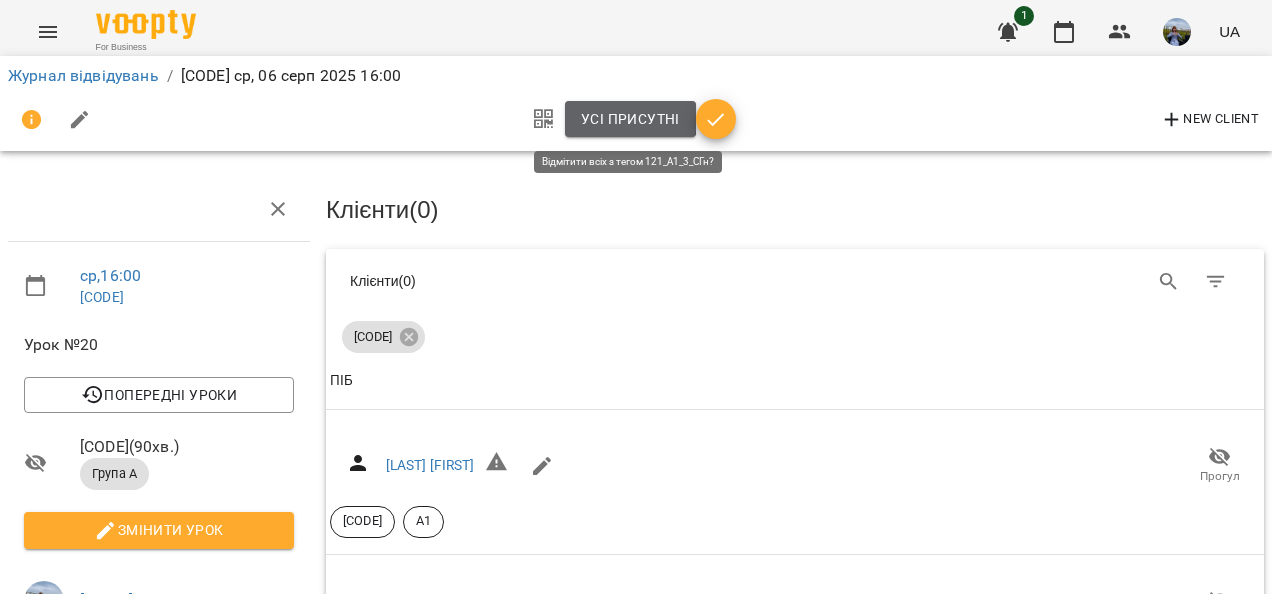 click on "Усі присутні" at bounding box center (630, 119) 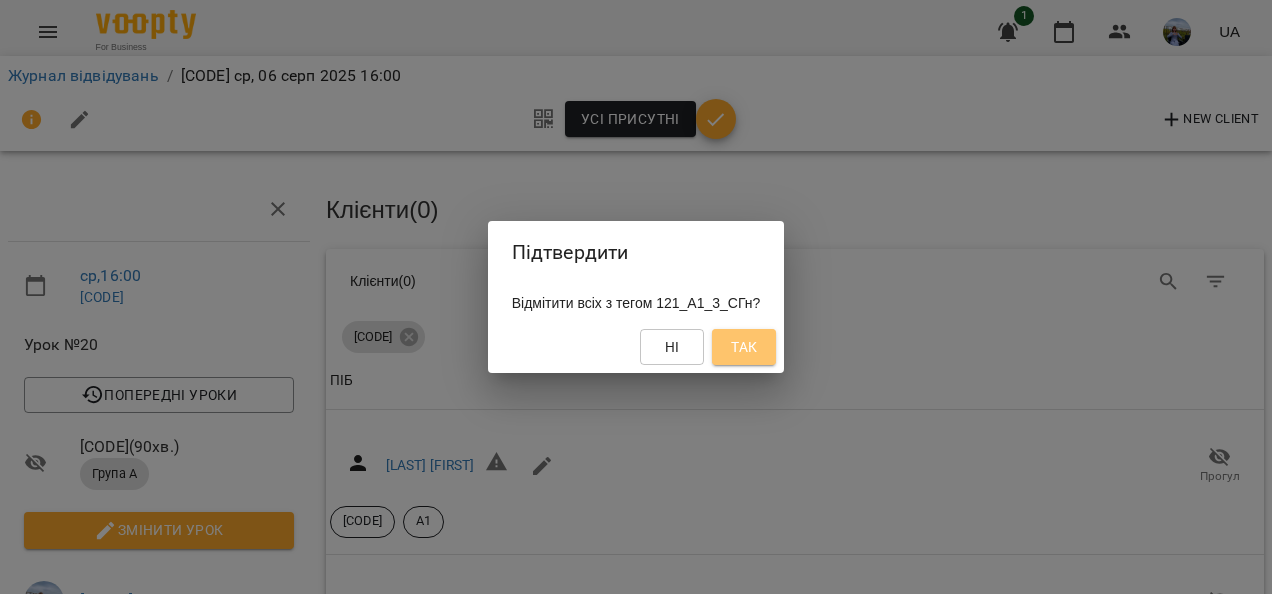 click on "Так" at bounding box center (744, 347) 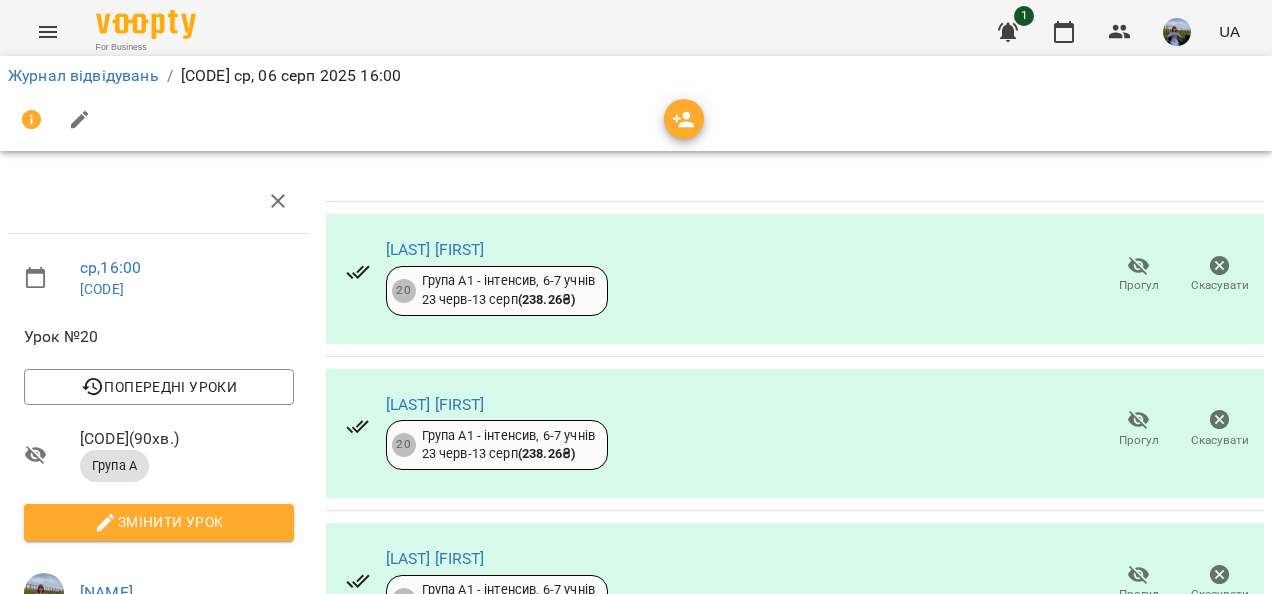 scroll, scrollTop: 296, scrollLeft: 0, axis: vertical 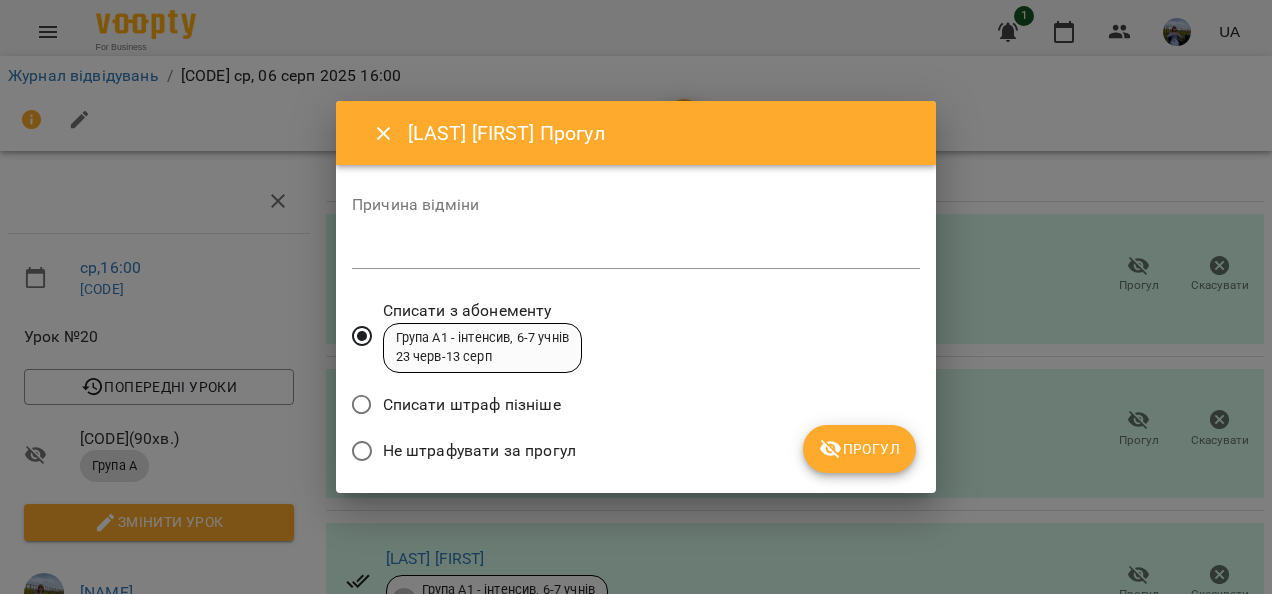 click on "Прогул" at bounding box center (859, 449) 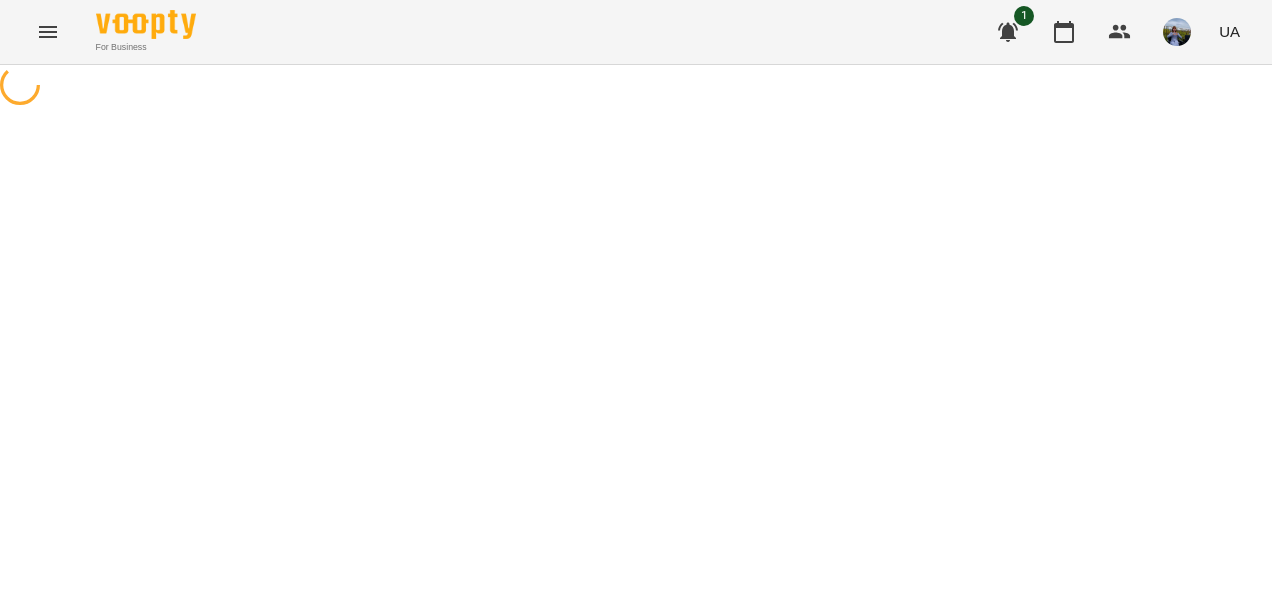 scroll, scrollTop: 0, scrollLeft: 0, axis: both 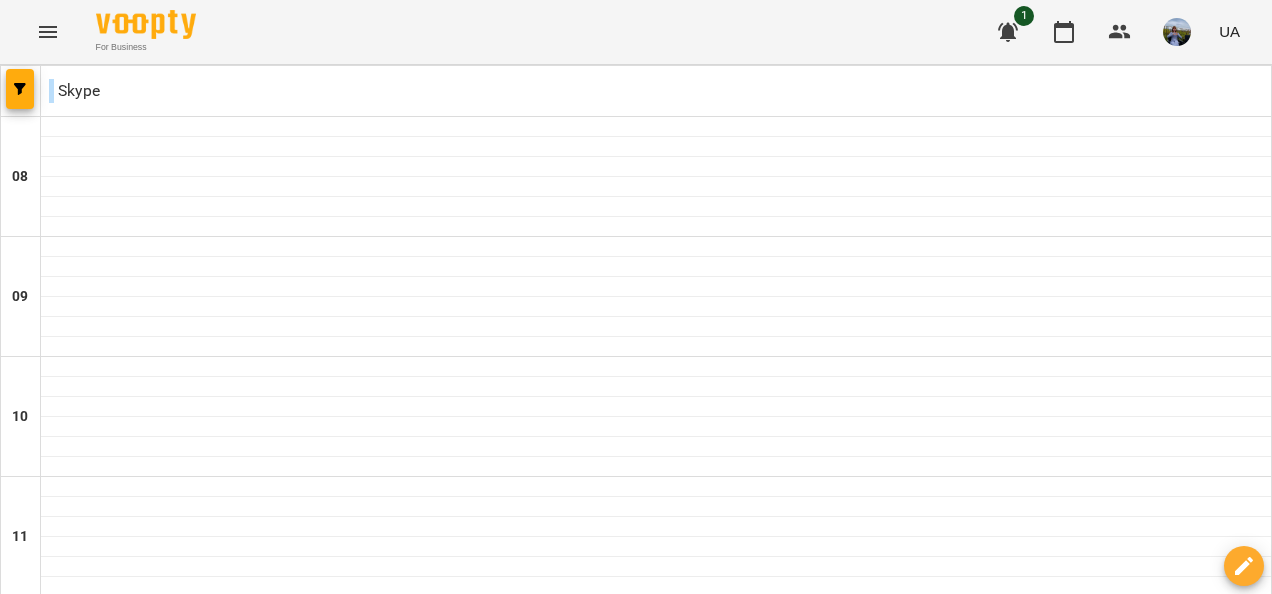 click on "Група В - [CODE]" at bounding box center (656, 1380) 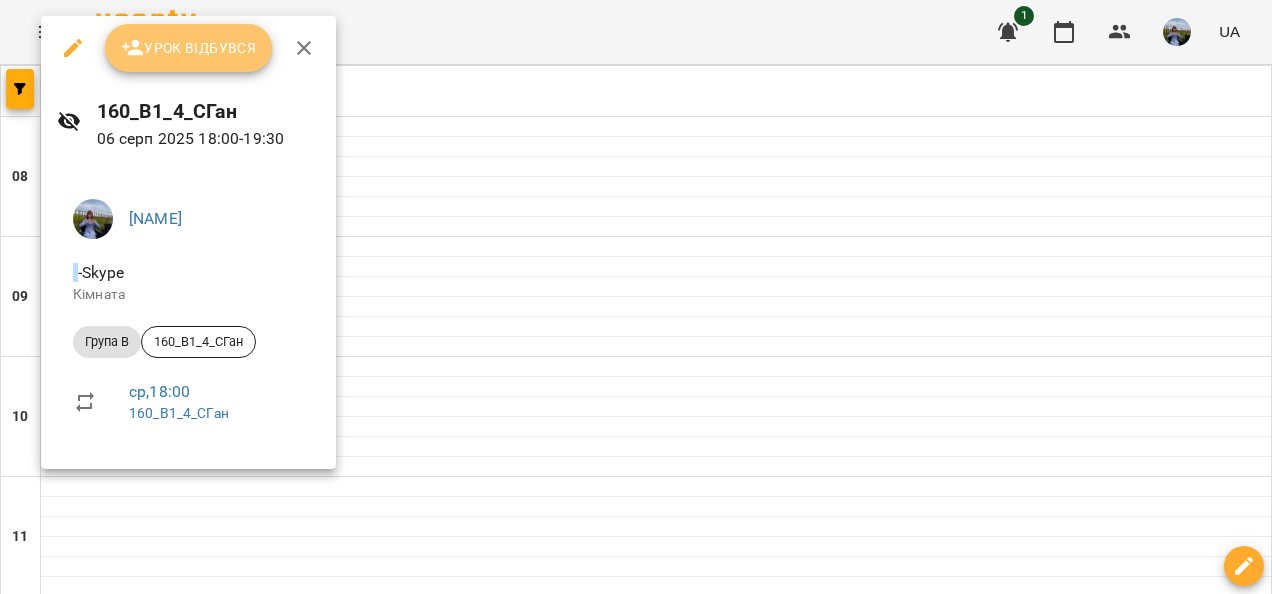 click on "Урок відбувся" at bounding box center [189, 48] 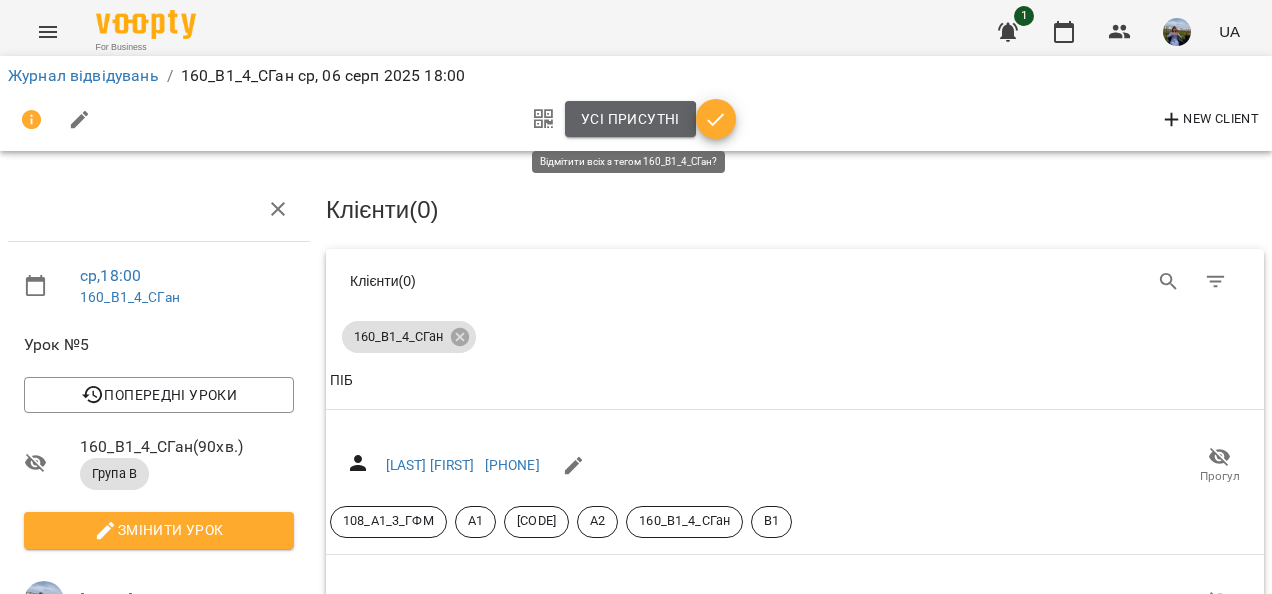 click on "Усі присутні" at bounding box center (630, 119) 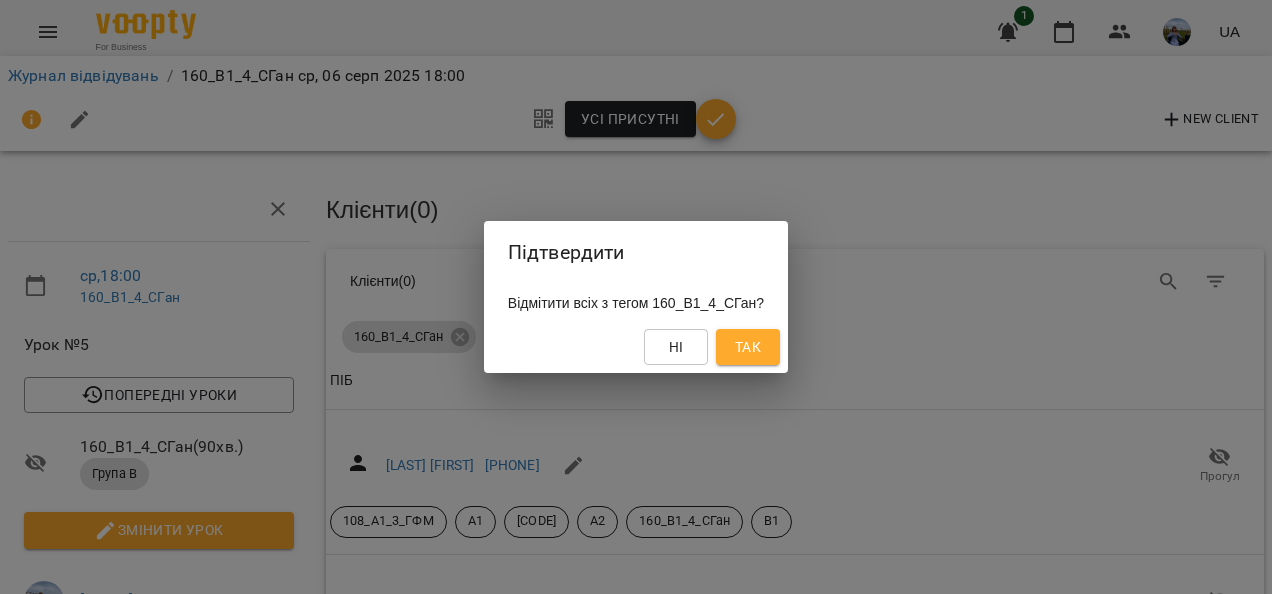 click on "Так" at bounding box center (748, 347) 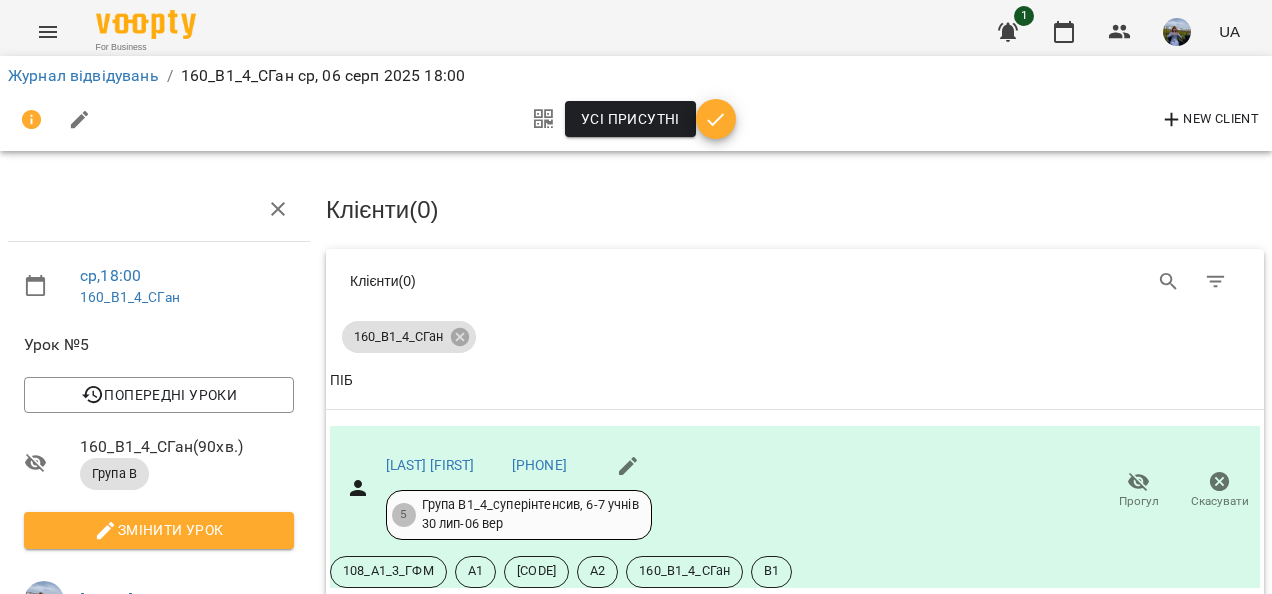 type 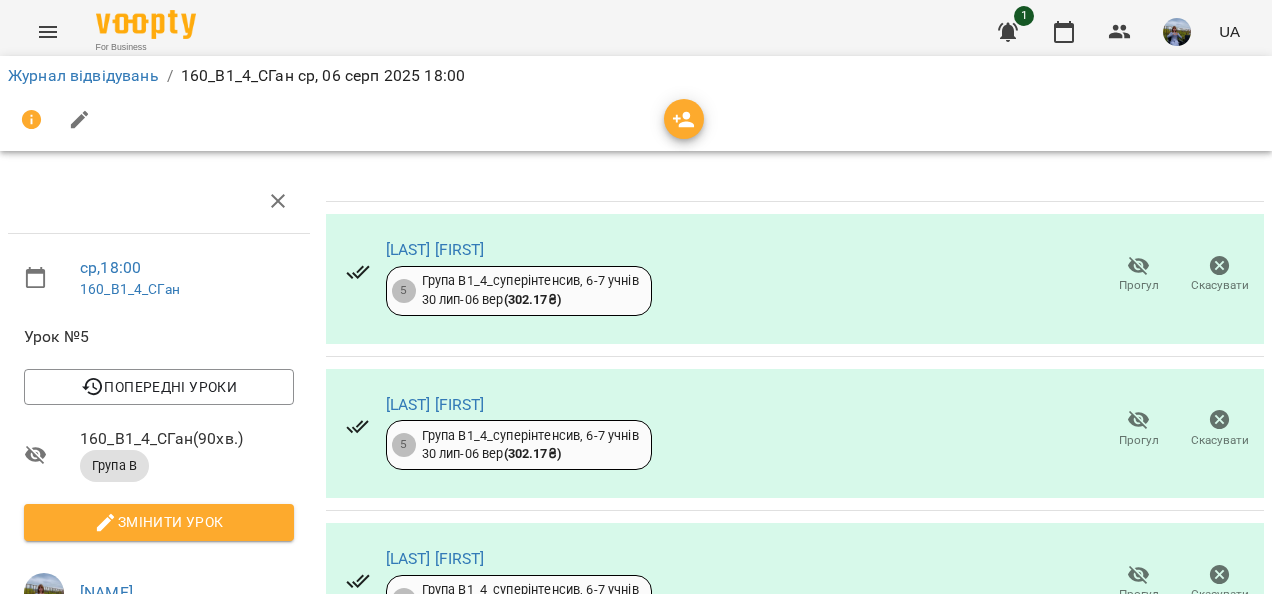 scroll, scrollTop: 336, scrollLeft: 0, axis: vertical 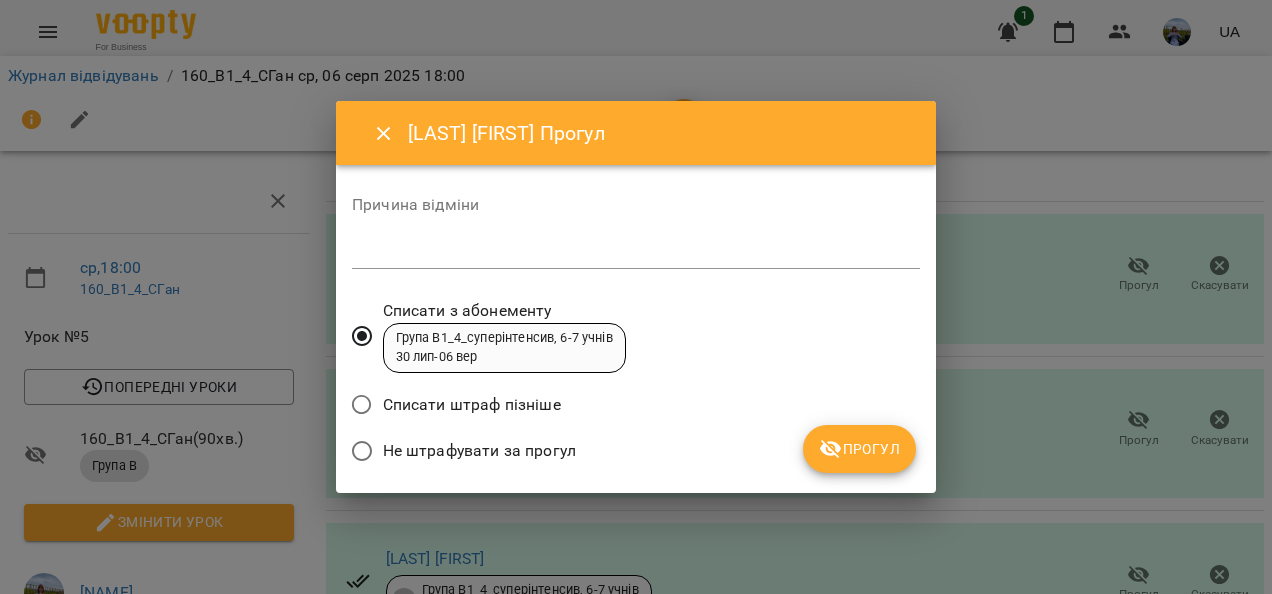 click on "Прогул" at bounding box center (859, 449) 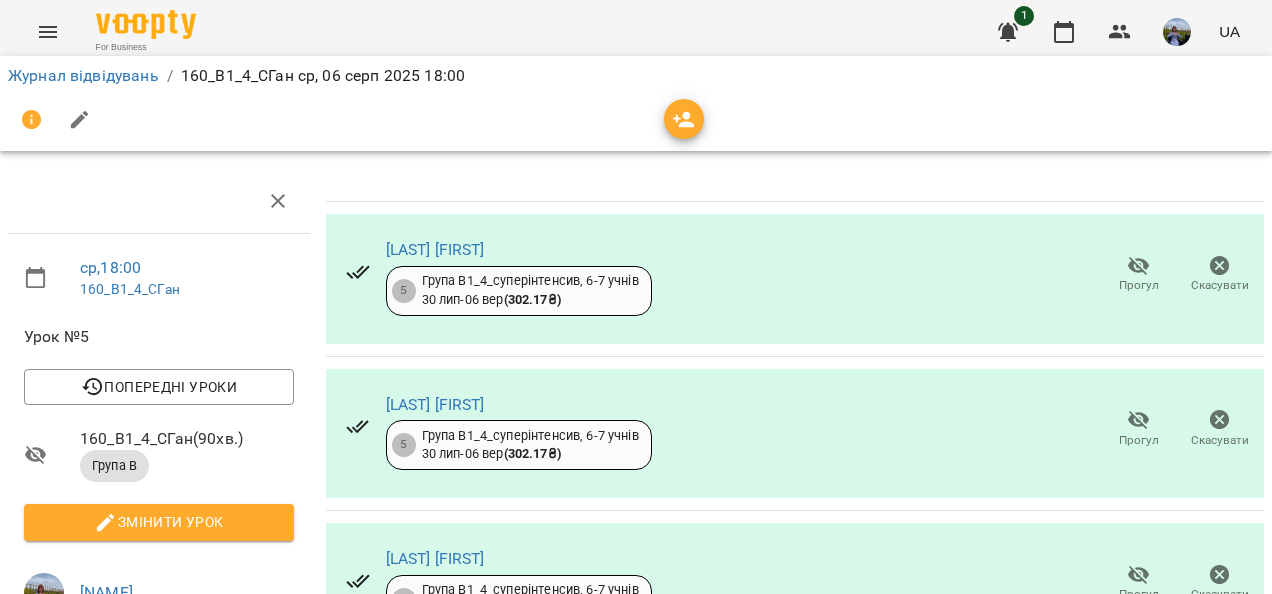 scroll, scrollTop: 0, scrollLeft: 0, axis: both 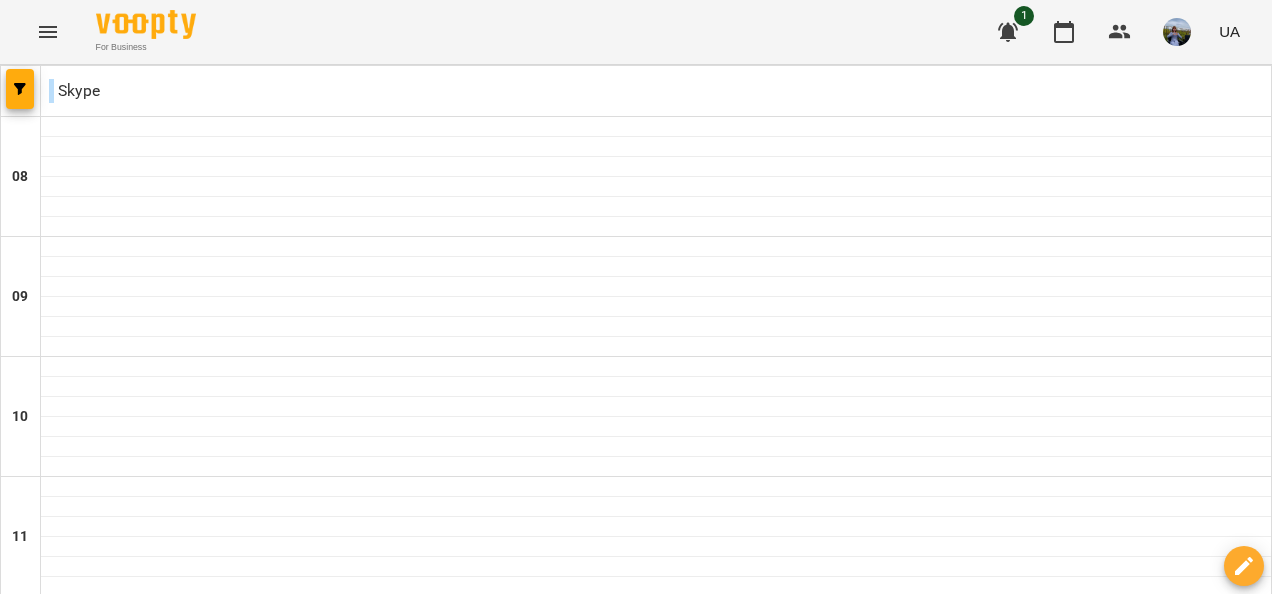 click on "[TIME] [NUMBER] Група В - [CODE]" at bounding box center [654, 1587] 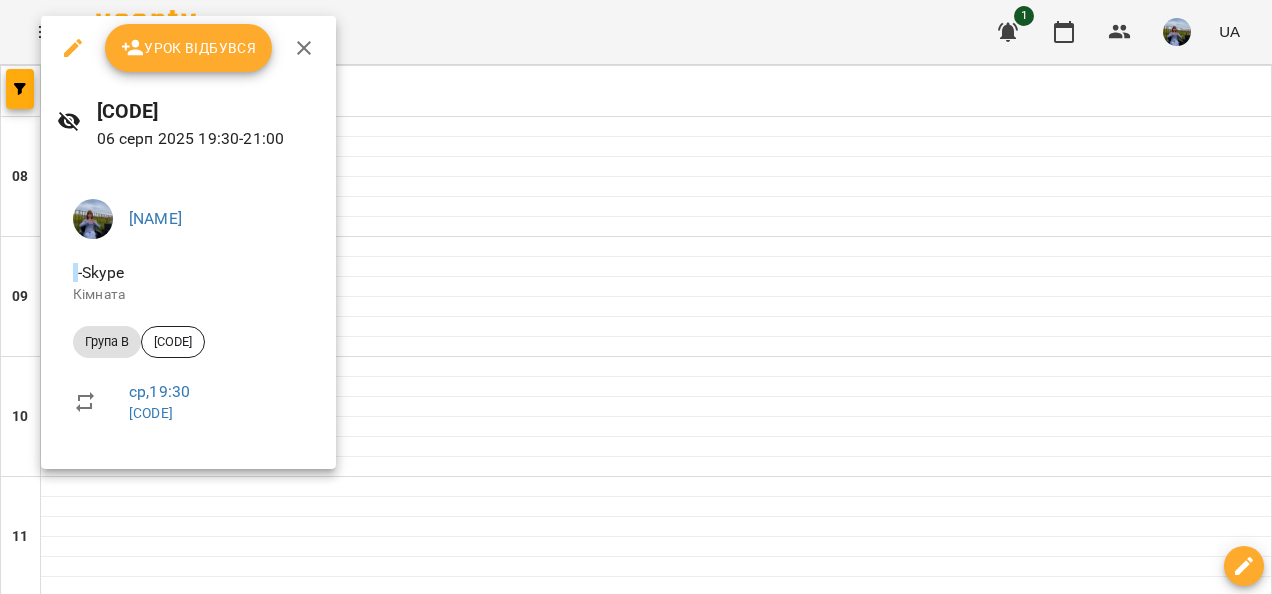 click on "Урок відбувся" at bounding box center (189, 48) 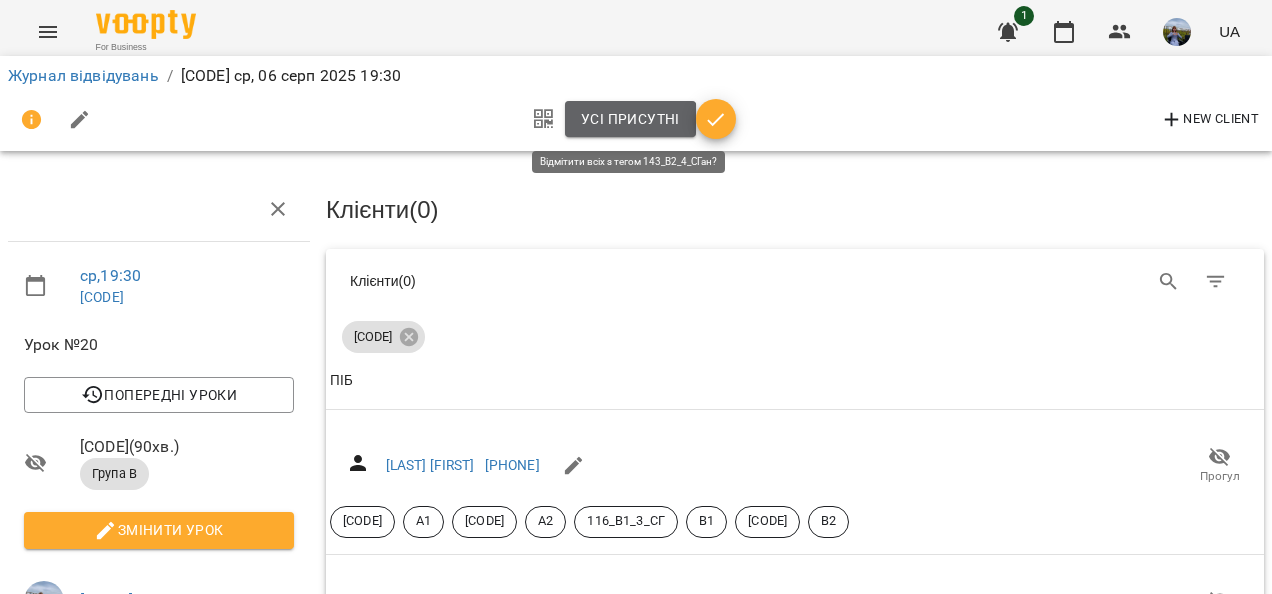 click on "Усі присутні" at bounding box center (630, 119) 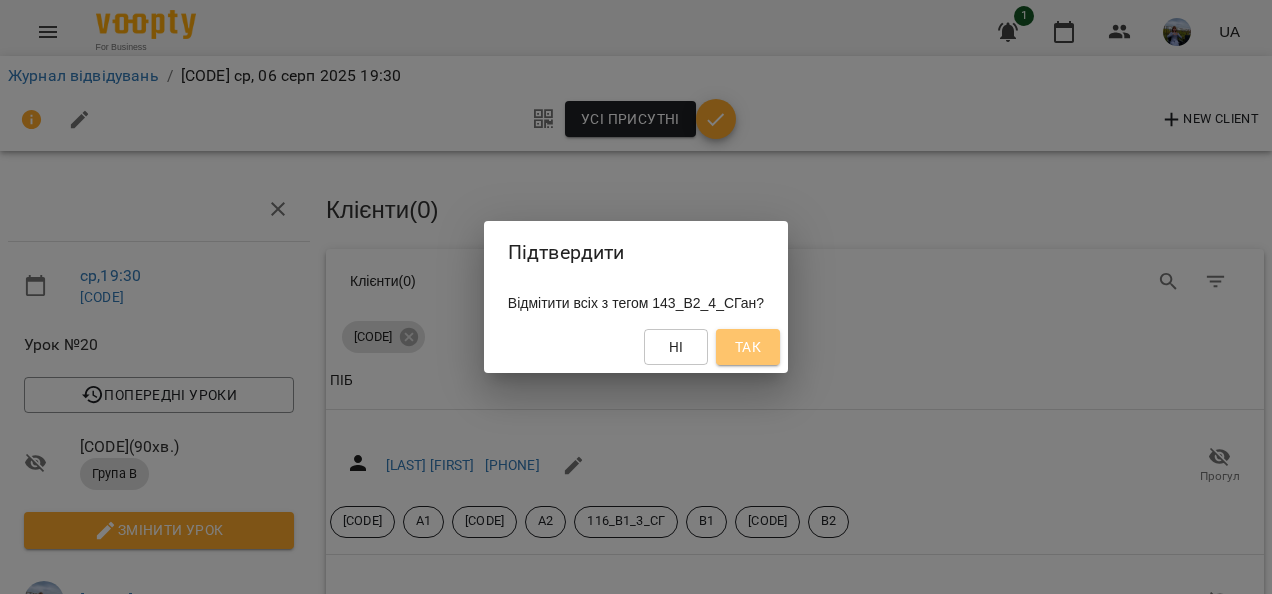 click on "Так" at bounding box center (748, 347) 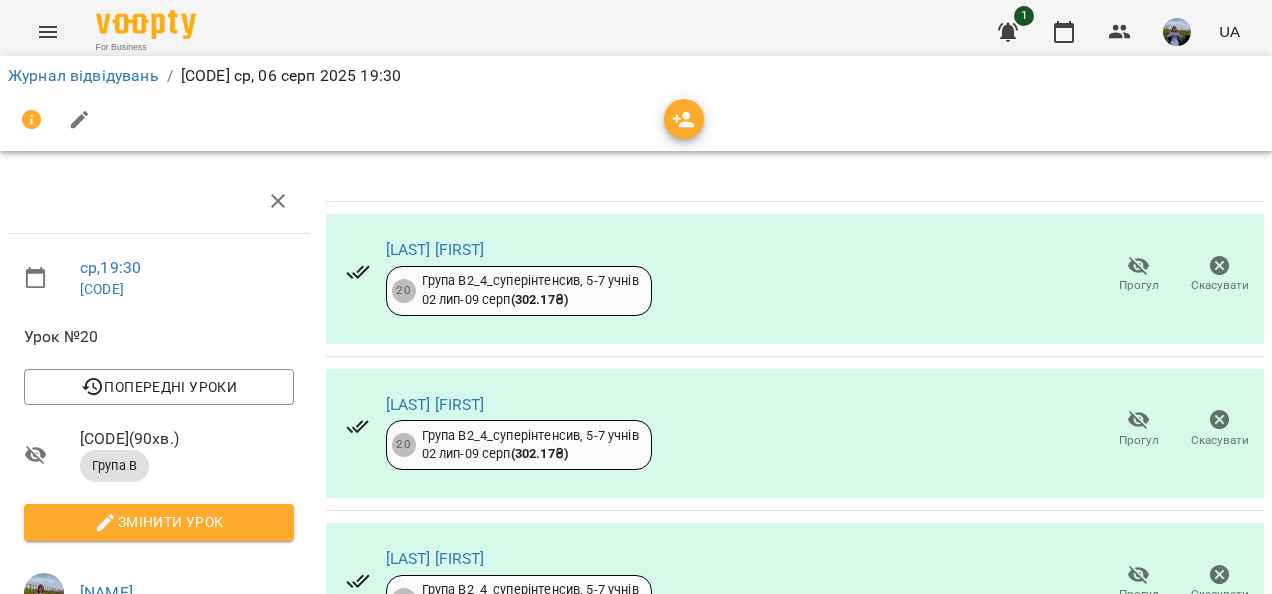 scroll, scrollTop: 880, scrollLeft: 8, axis: both 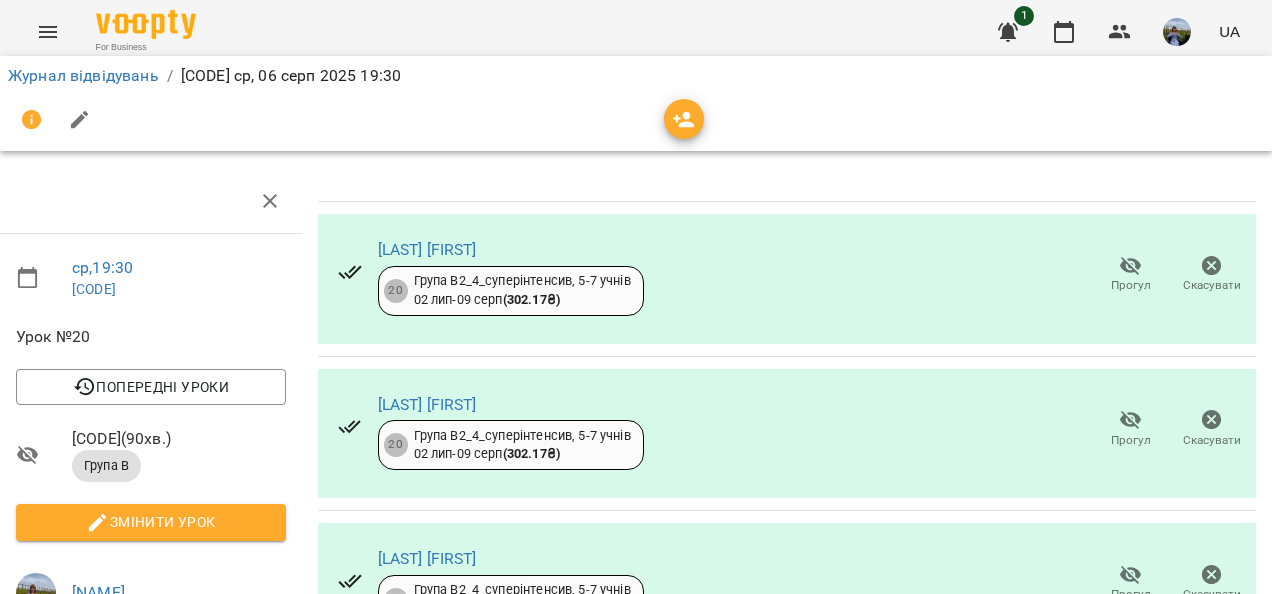 drag, startPoint x: 1251, startPoint y: 530, endPoint x: 1248, endPoint y: 364, distance: 166.0271 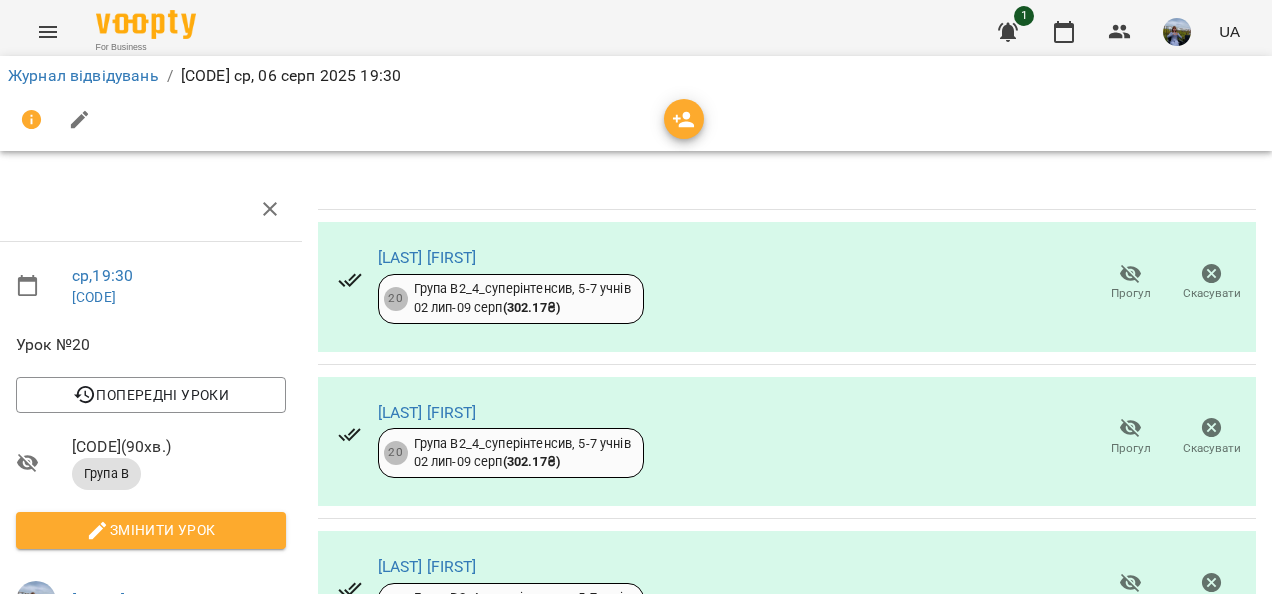 click 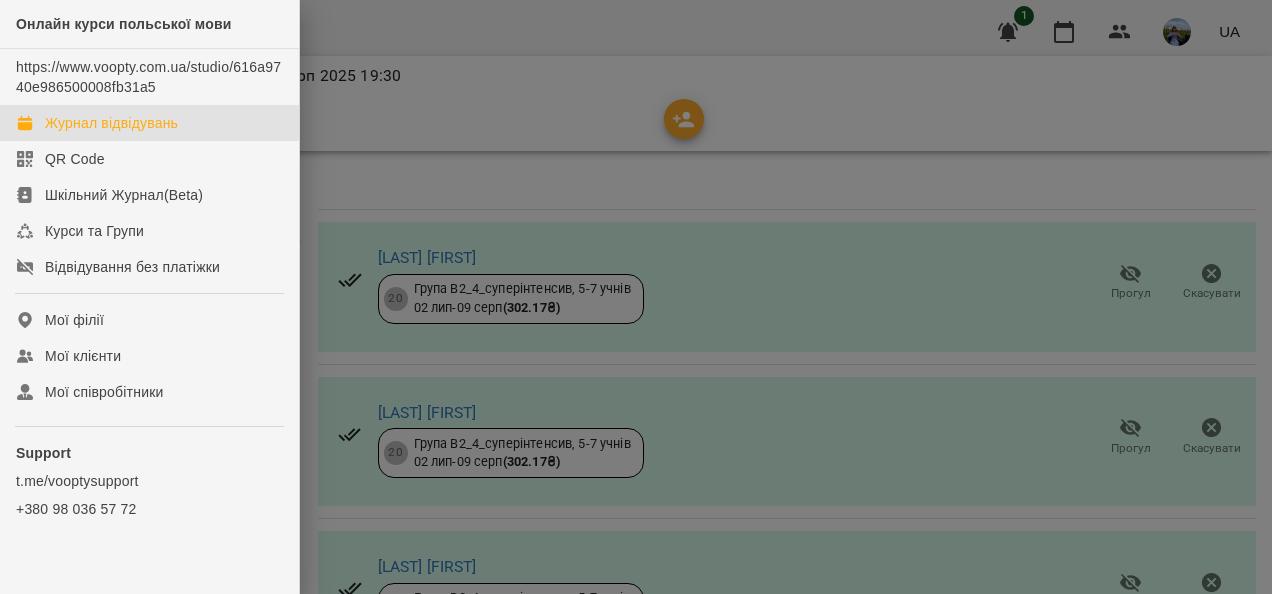 click on "Журнал відвідувань" at bounding box center (111, 123) 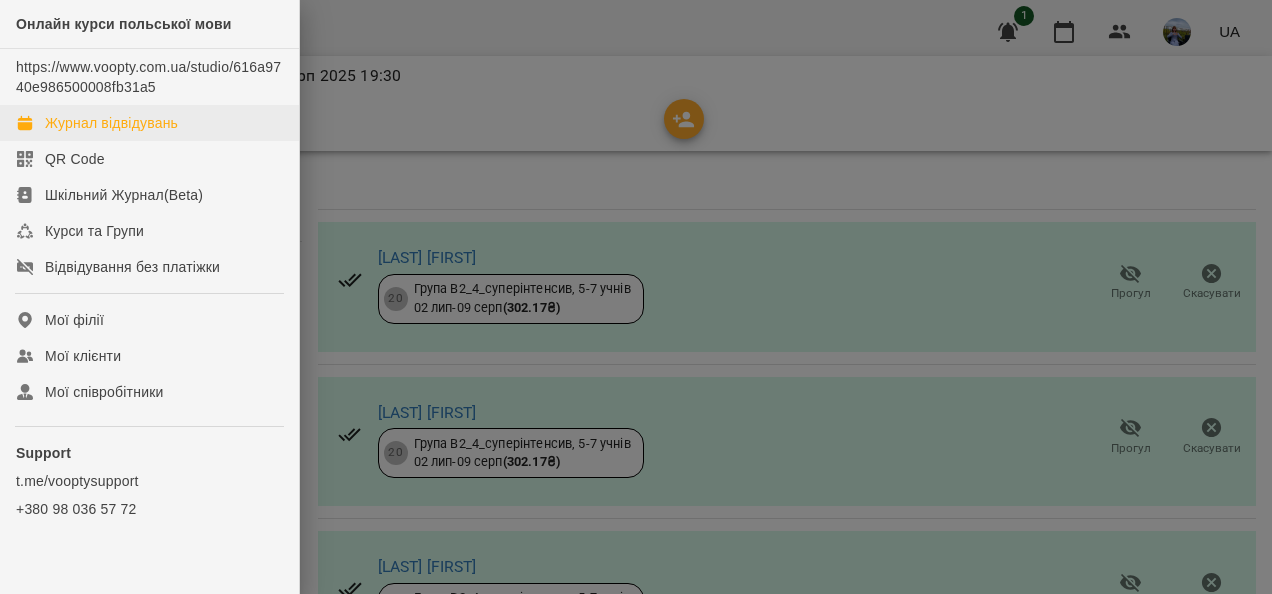 scroll, scrollTop: 0, scrollLeft: 0, axis: both 